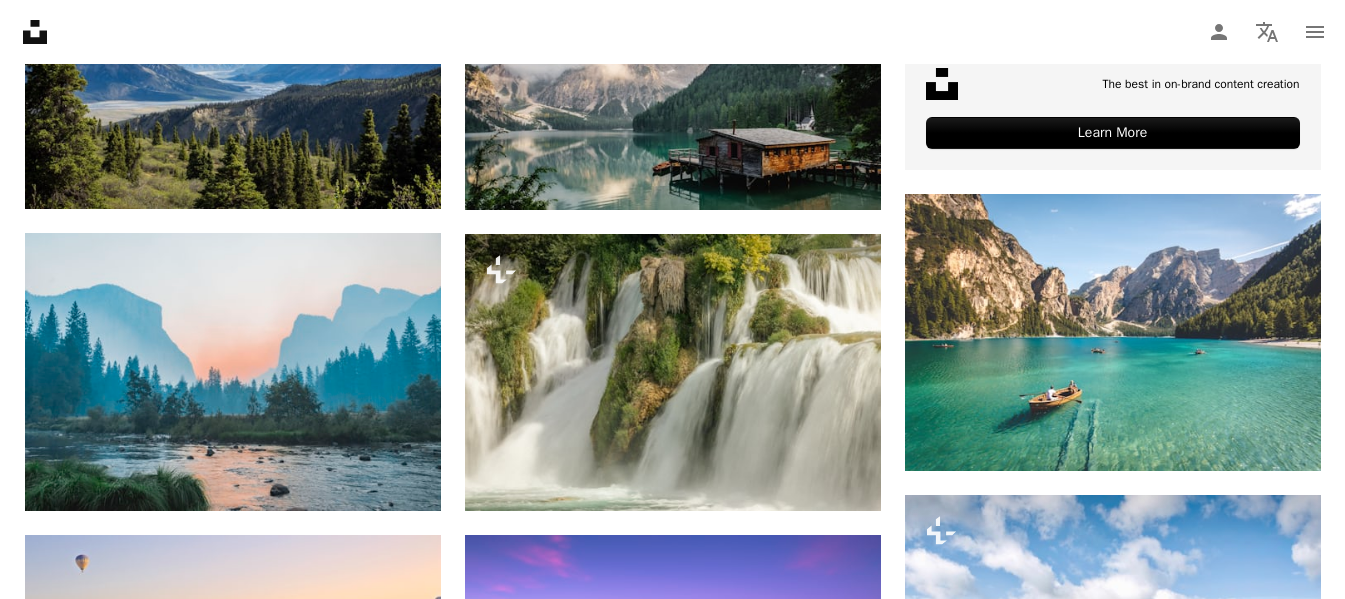 scroll, scrollTop: 920, scrollLeft: 0, axis: vertical 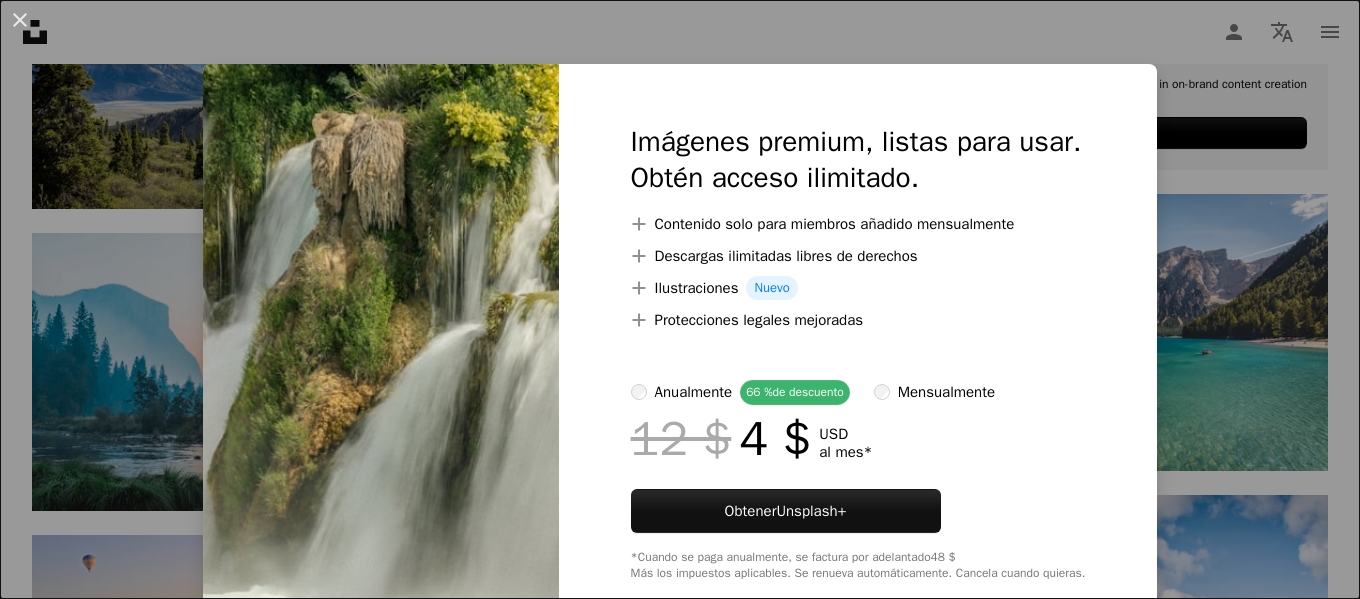 click on "An X shape Imágenes premium, listas para usar. Obtén acceso ilimitado. A plus sign Contenido solo para miembros añadido mensualmente A plus sign Descargas ilimitadas libres de derechos A plus sign Ilustraciones  Nuevo A plus sign Protecciones legales mejoradas anualmente 66 %  de descuento mensualmente 12 $   4 $ USD al mes * Obtener  Unsplash+ *Cuando se paga anualmente, se factura por adelantado  48 $ Más los impuestos aplicables. Se renueva automáticamente. Cancela cuando quieras." at bounding box center [680, 299] 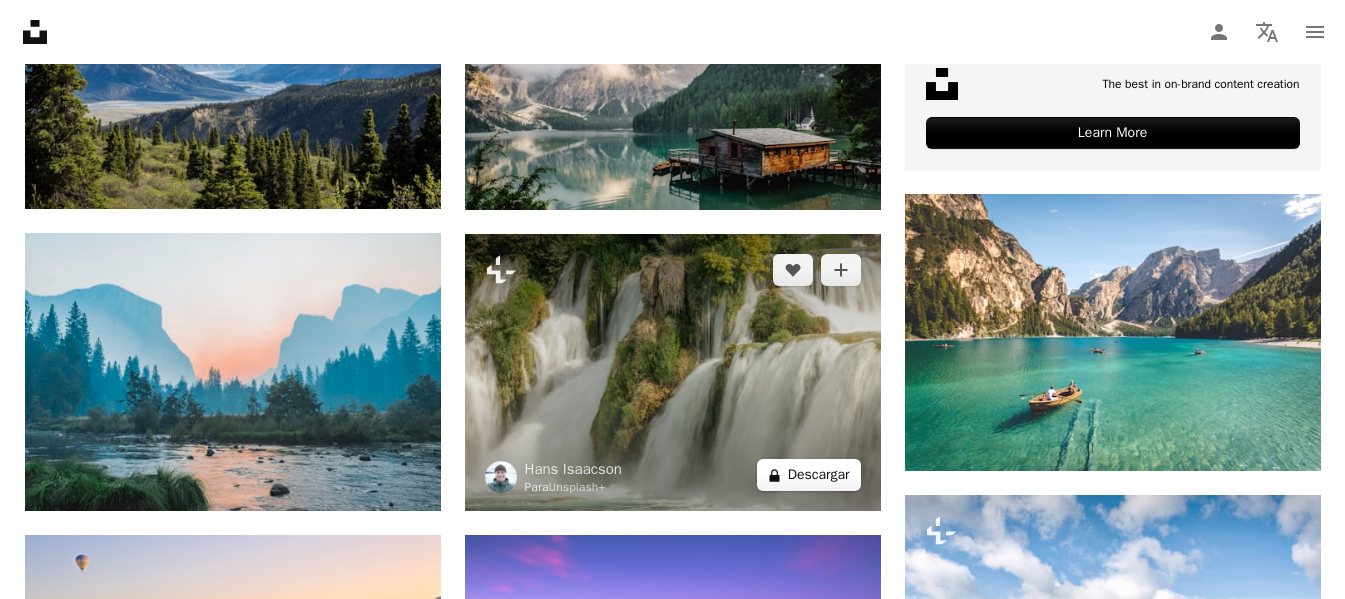 click on "A lock Descargar" at bounding box center [809, 475] 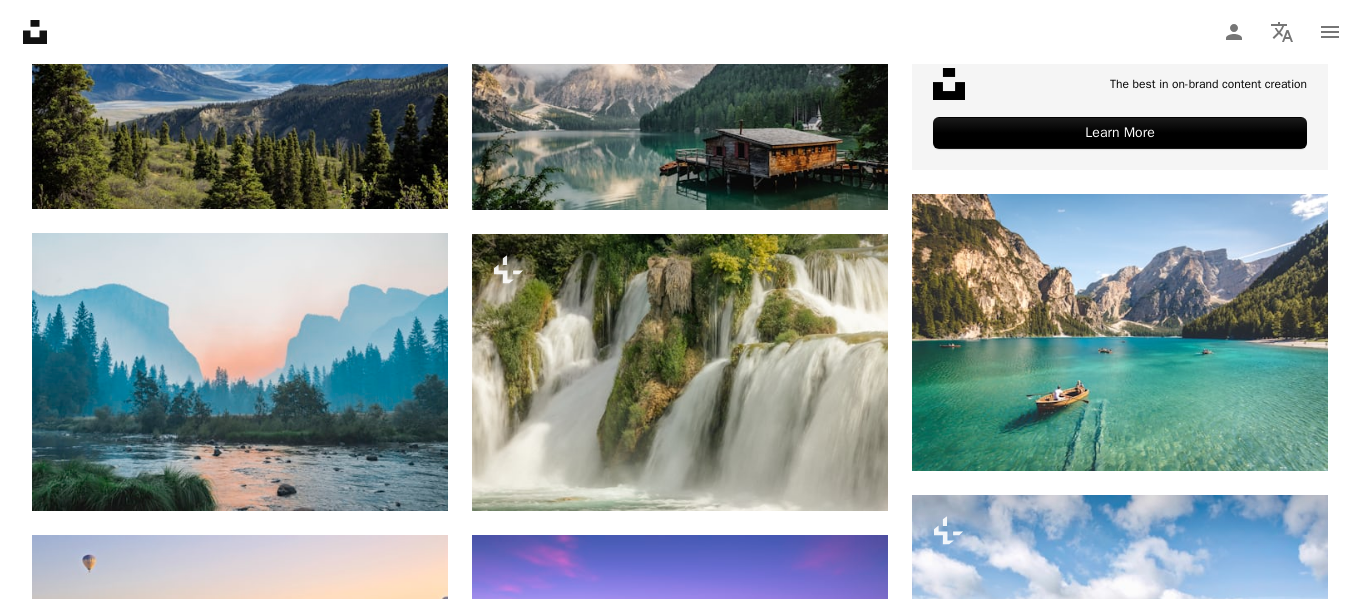 click on "An X shape Imágenes premium, listas para usar. Obtén acceso ilimitado. A plus sign Contenido solo para miembros añadido mensualmente A plus sign Descargas ilimitadas libres de derechos A plus sign Ilustraciones  Nuevo A plus sign Protecciones legales mejoradas anualmente 66 %  de descuento mensualmente 12 $   4 $ USD al mes * Obtener  Unsplash+ *Cuando se paga anualmente, se factura por adelantado  48 $ Más los impuestos aplicables. Se renueva automáticamente. Cancela cuando quieras." at bounding box center (680, 52782) 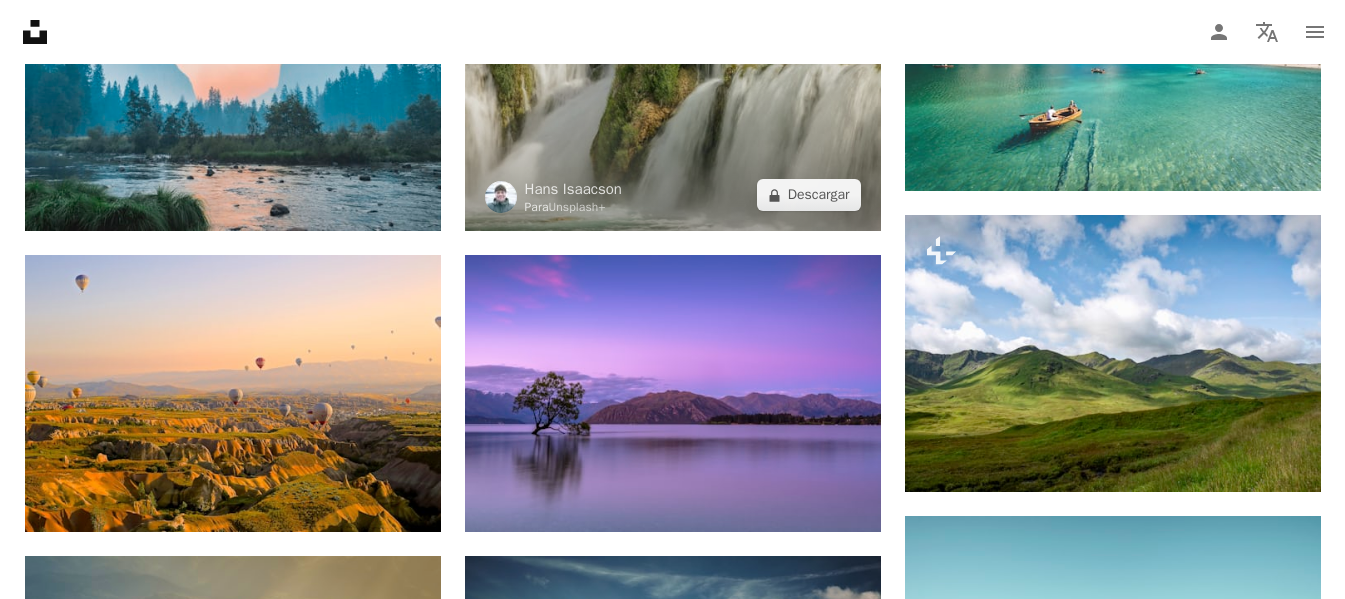 scroll, scrollTop: 1240, scrollLeft: 0, axis: vertical 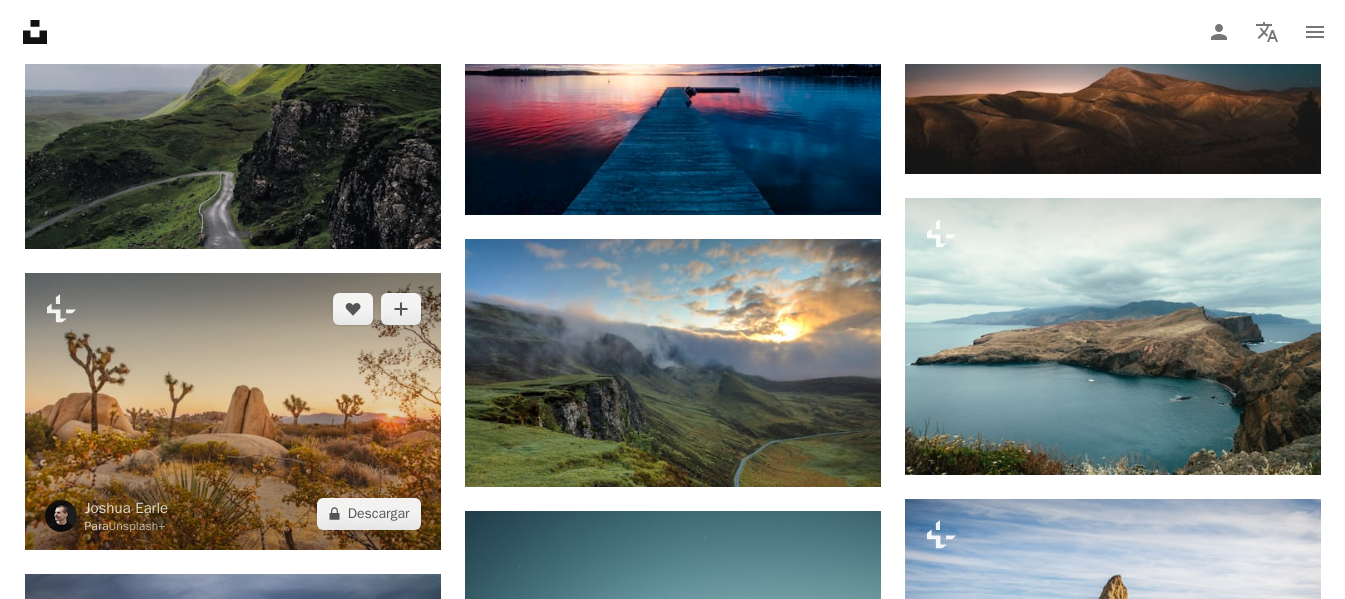 click at bounding box center (233, 411) 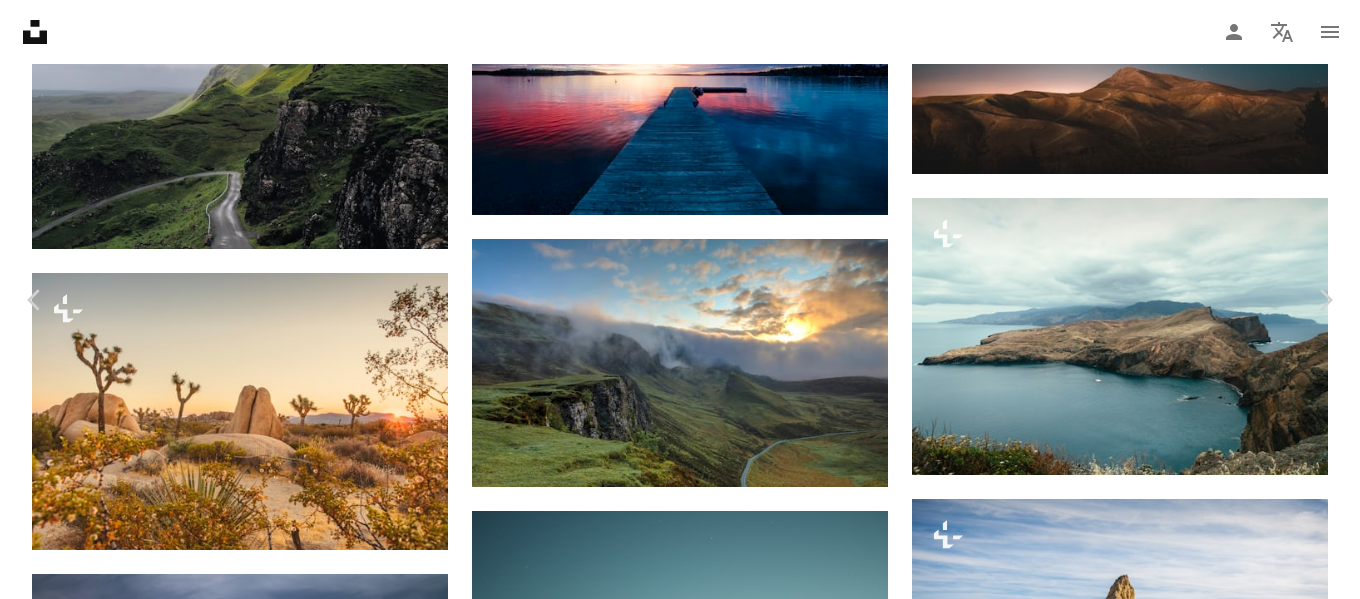 click on "An X shape" at bounding box center (20, 20) 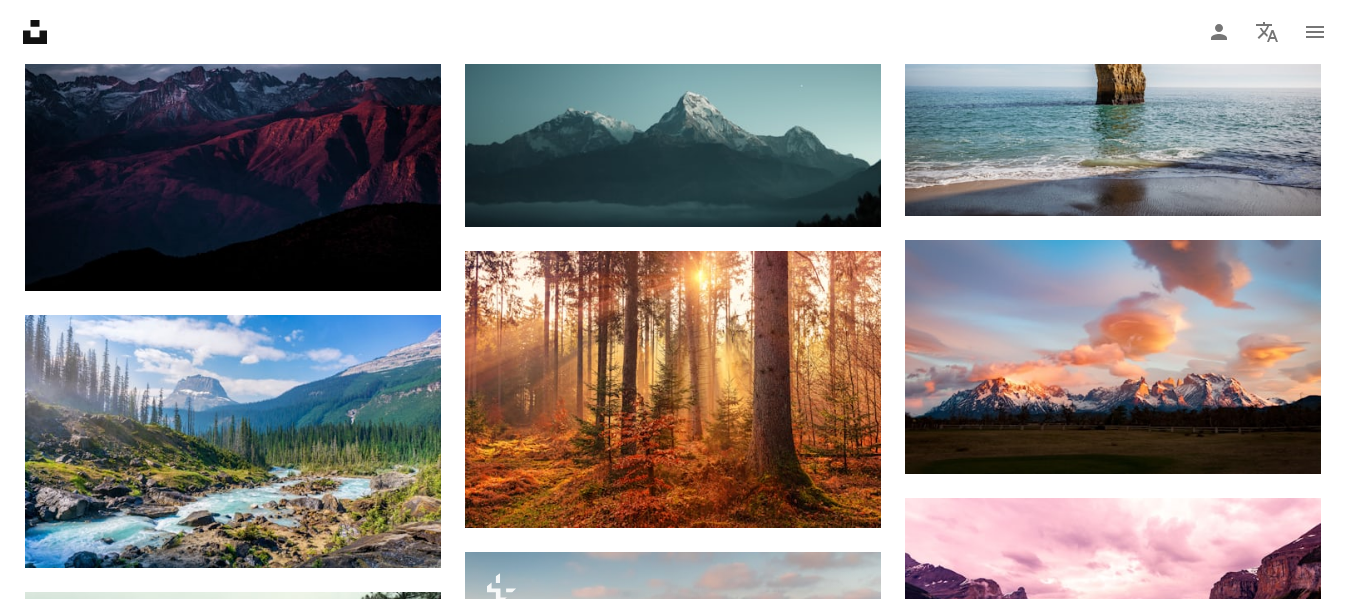 scroll, scrollTop: 2720, scrollLeft: 0, axis: vertical 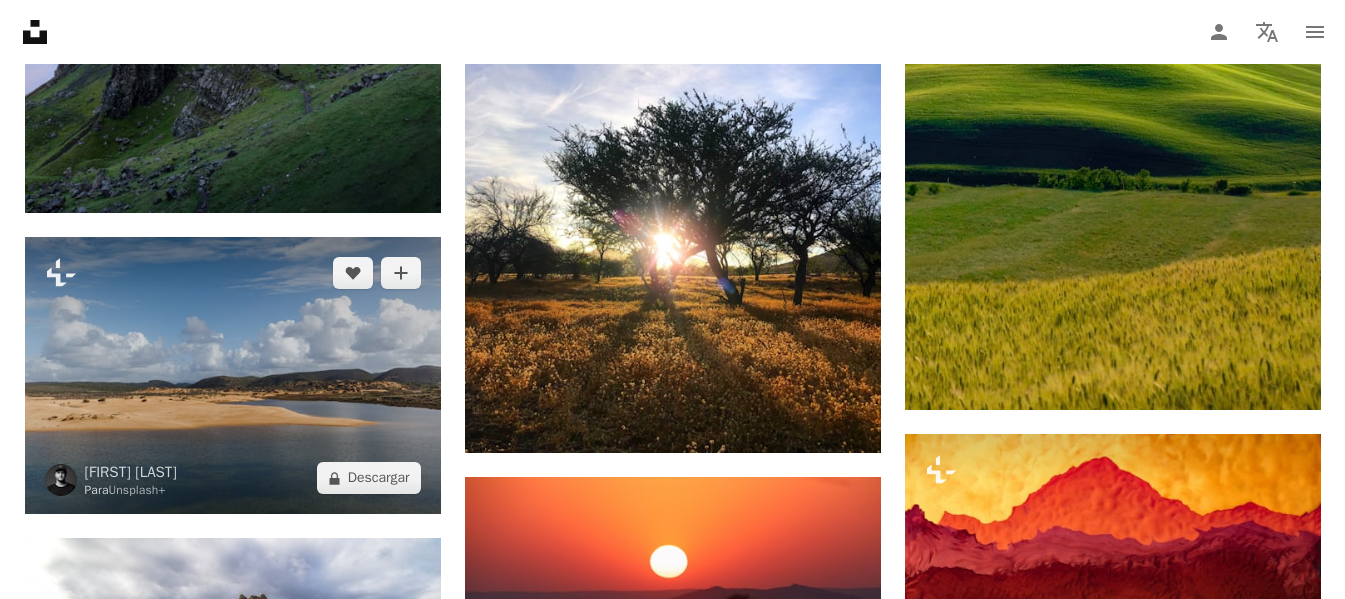 click at bounding box center [233, 375] 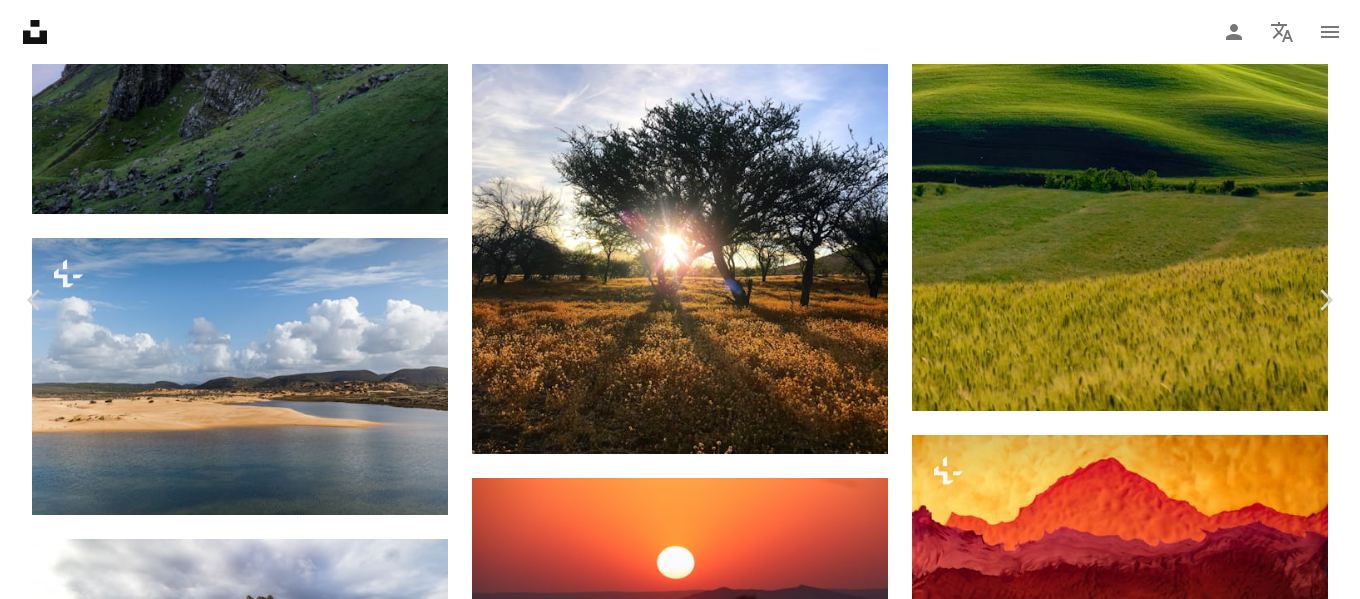 click on "An X shape" at bounding box center (20, 20) 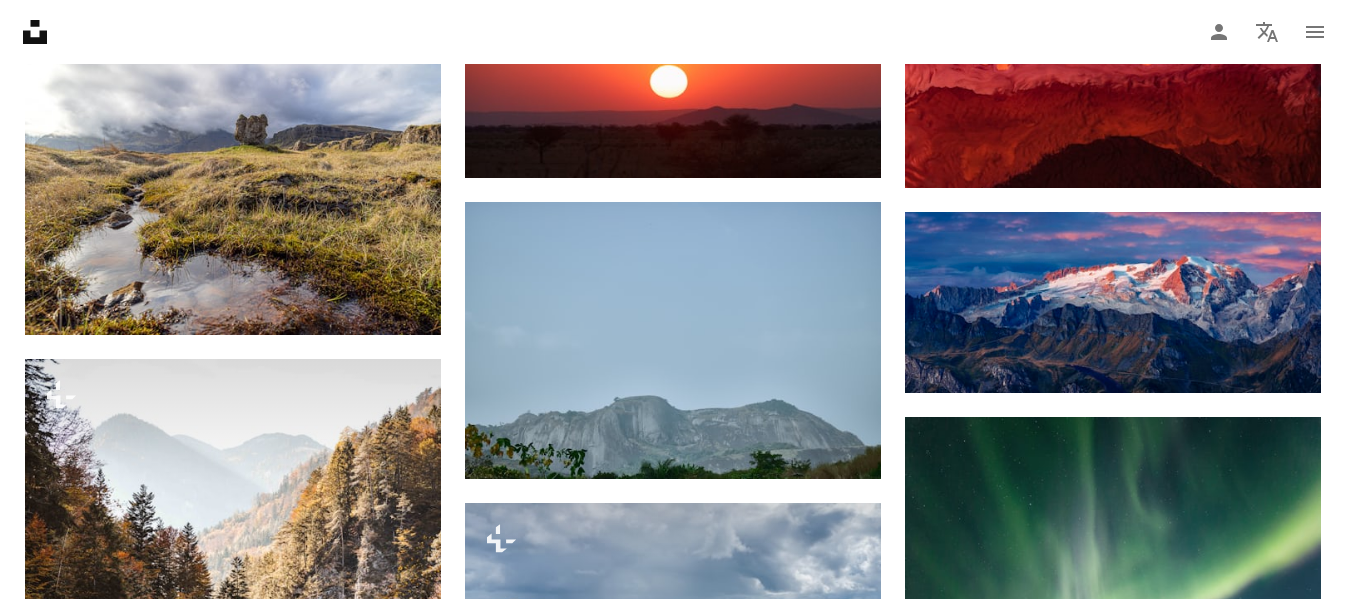 scroll, scrollTop: 28880, scrollLeft: 0, axis: vertical 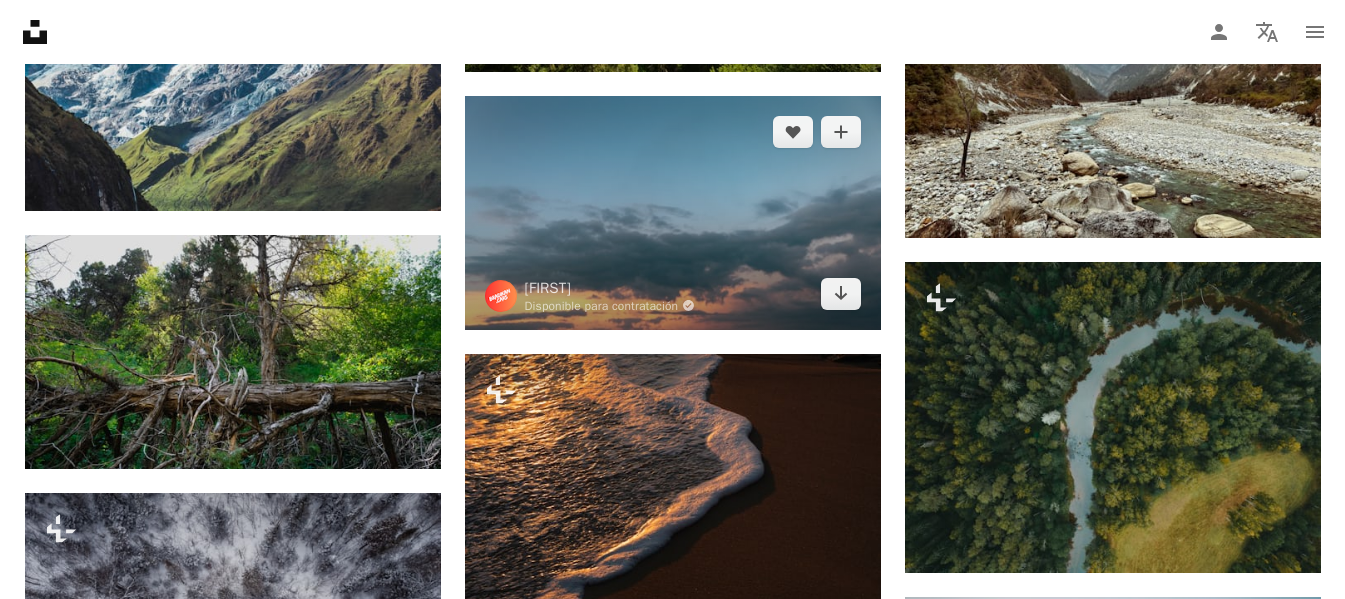 click at bounding box center (673, 213) 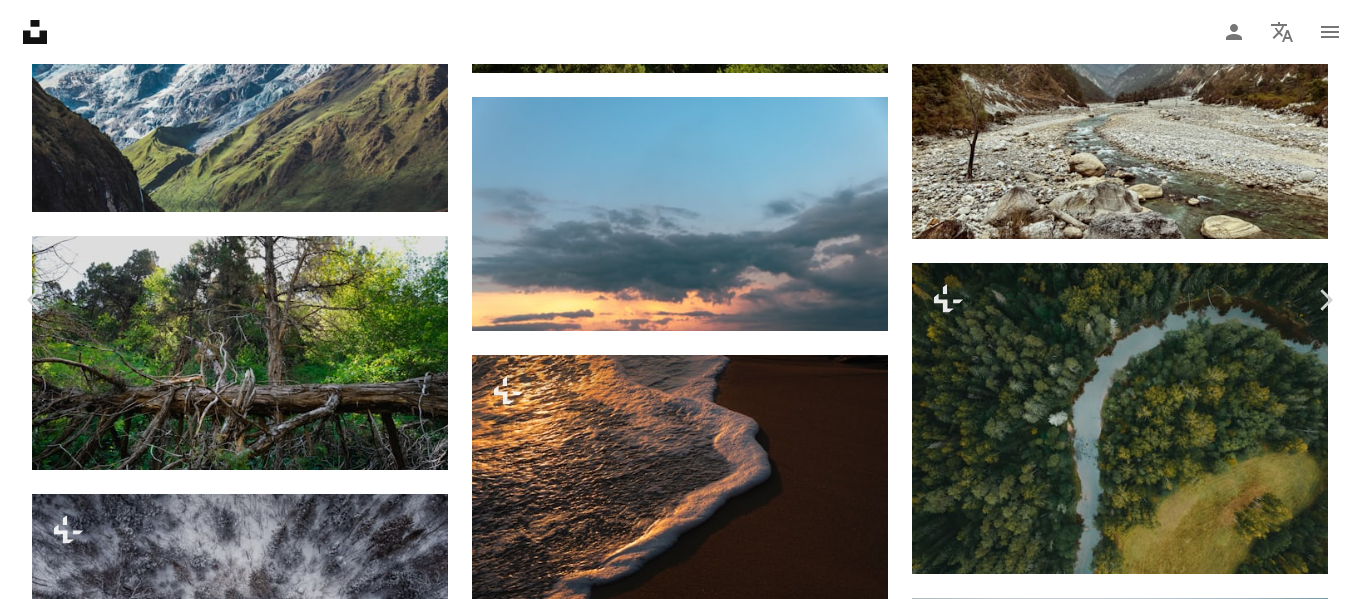 drag, startPoint x: 651, startPoint y: 195, endPoint x: 22, endPoint y: 20, distance: 652.8905 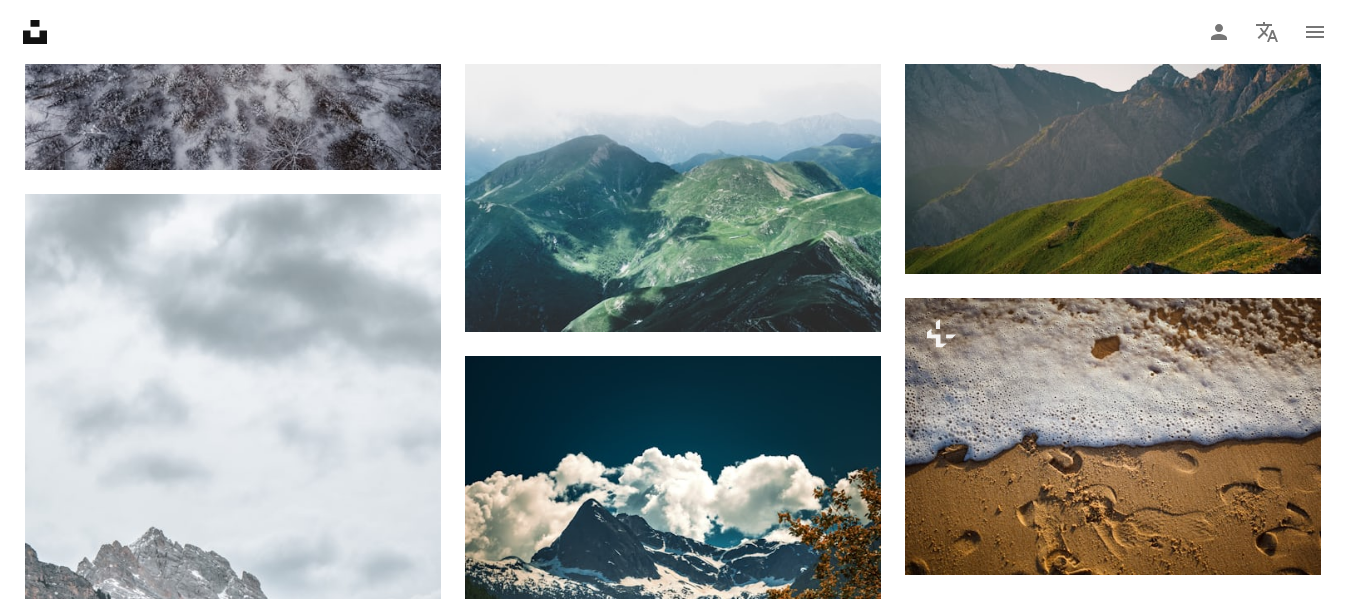 scroll, scrollTop: 38047, scrollLeft: 0, axis: vertical 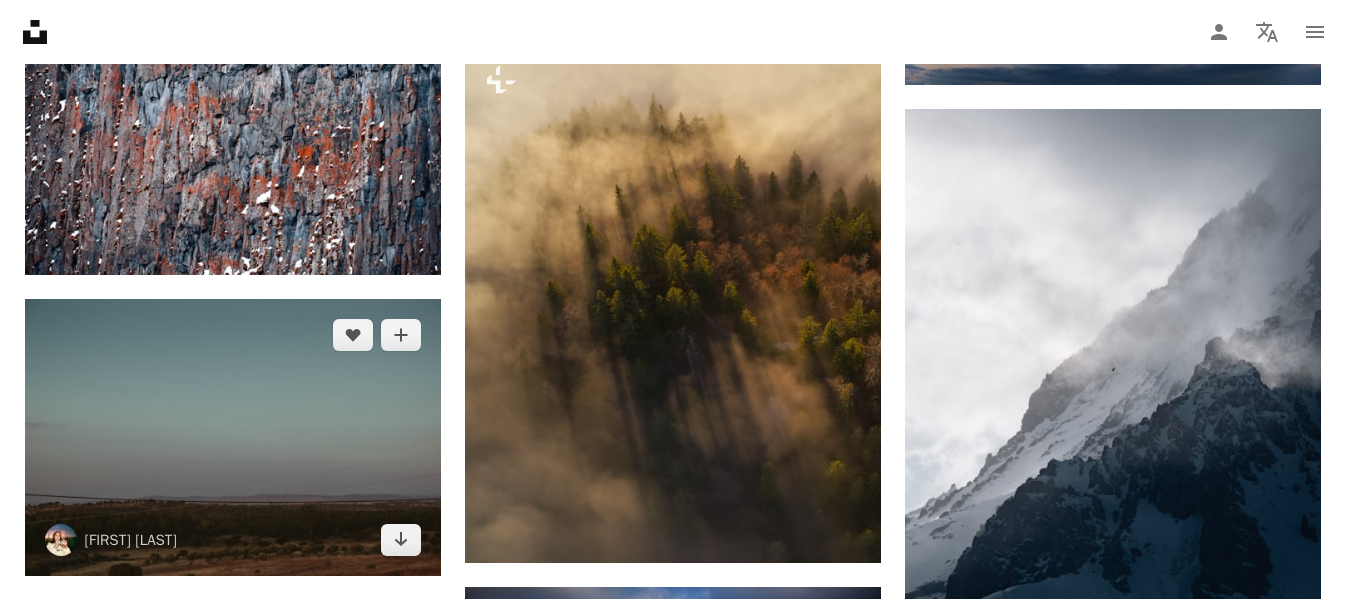 click at bounding box center [233, 437] 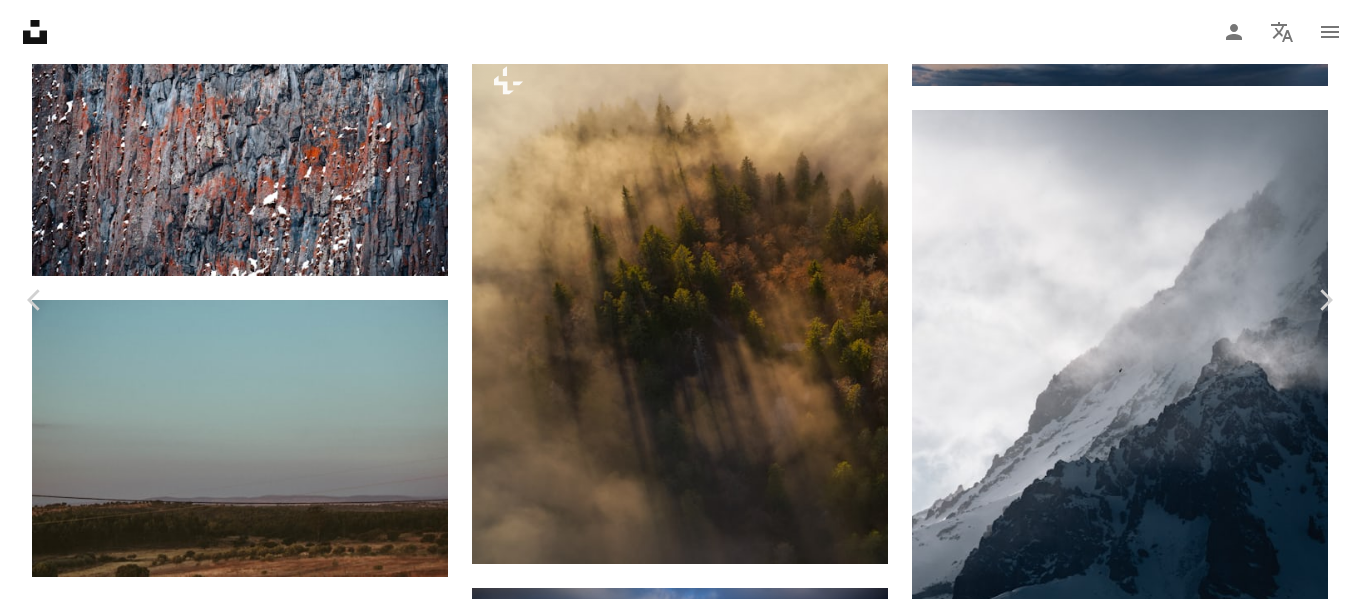 click on "An X shape" at bounding box center [20, 20] 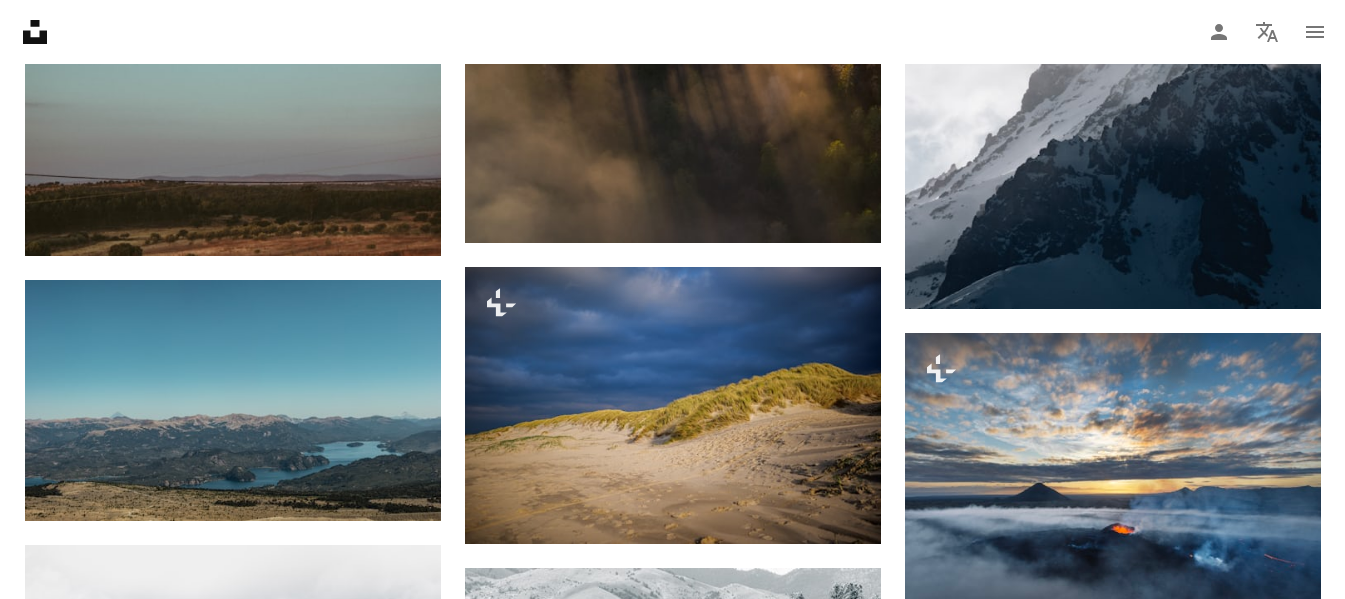 scroll, scrollTop: 39327, scrollLeft: 0, axis: vertical 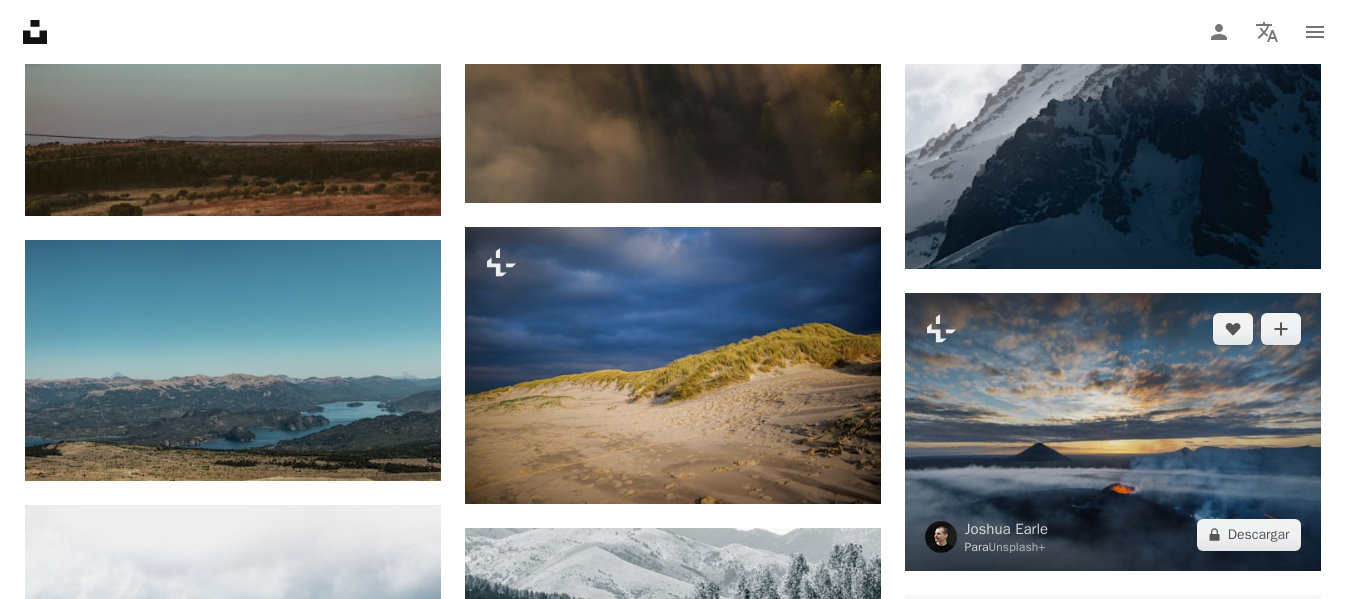 click at bounding box center [1113, 432] 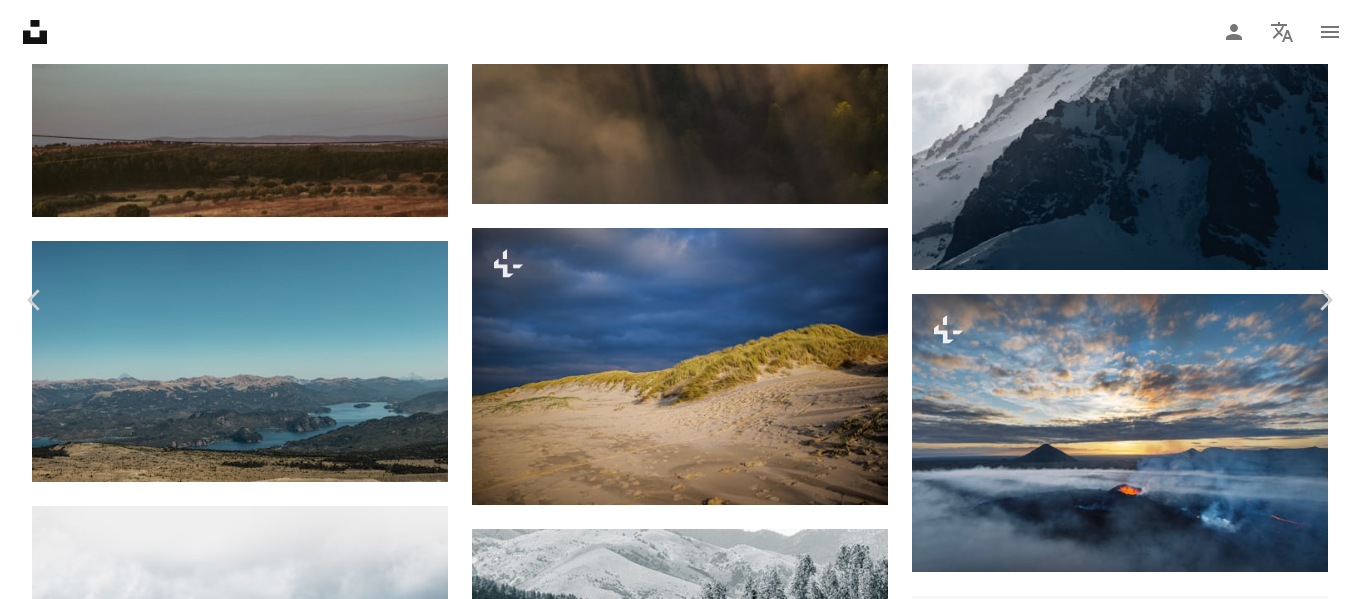 click on "An X shape" at bounding box center (20, 20) 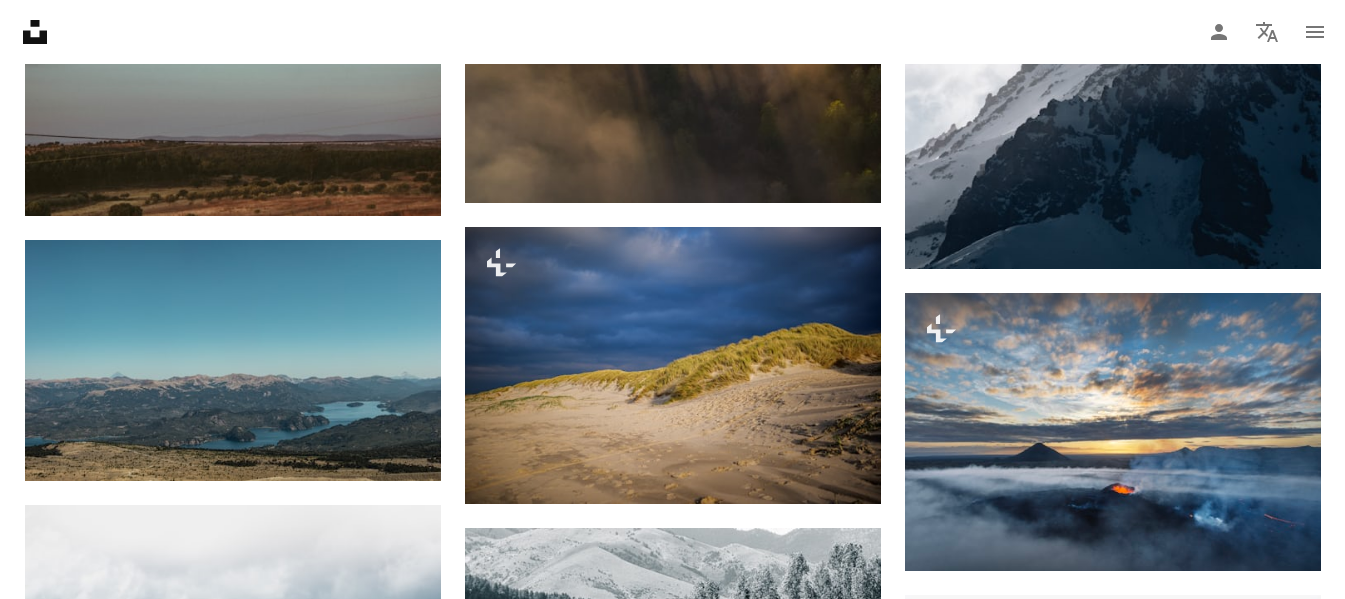 click on "Plus sign for Unsplash+ A heart A plus sign [FIRST] [LAST] Para Unsplash+ A lock Descargar A heart A plus sign [FIRST] [LAST] Disponible para contratación A checkmark inside of a circle Arrow pointing down A heart A plus sign [FIRST] [LAST] Disponible para contratación A checkmark inside of a circle Arrow pointing down A heart A plus sign [BRAND] Disponible para contratación A checkmark inside of a circle Arrow pointing down A heart A plus sign [FIRST] [LAST] Arrow pointing down Plus sign for Unsplash+ A heart A plus sign [FIRST] [LAST] Para Unsplash+ A lock Descargar A heart A plus sign [FIRST] [LAST] Disponible para contratación A checkmark inside of a circle Arrow pointing down A heart A plus sign [FIRST] [LAST] Disponible para contratación A checkmark inside of a circle Arrow pointing down A heart A plus sign [BRAND] Disponible para contratación A checkmark inside of a circle Arrow pointing down Learn More Plus sign for Unsplash+ A heart" at bounding box center [672, -12351] 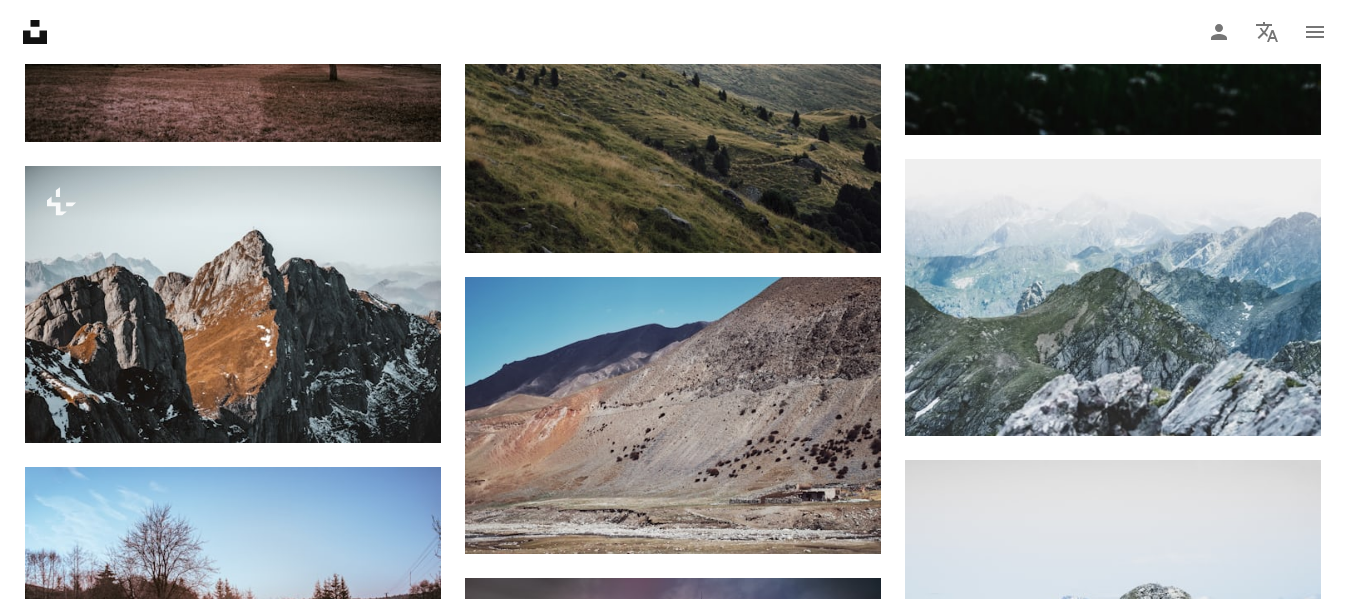 scroll, scrollTop: 40567, scrollLeft: 0, axis: vertical 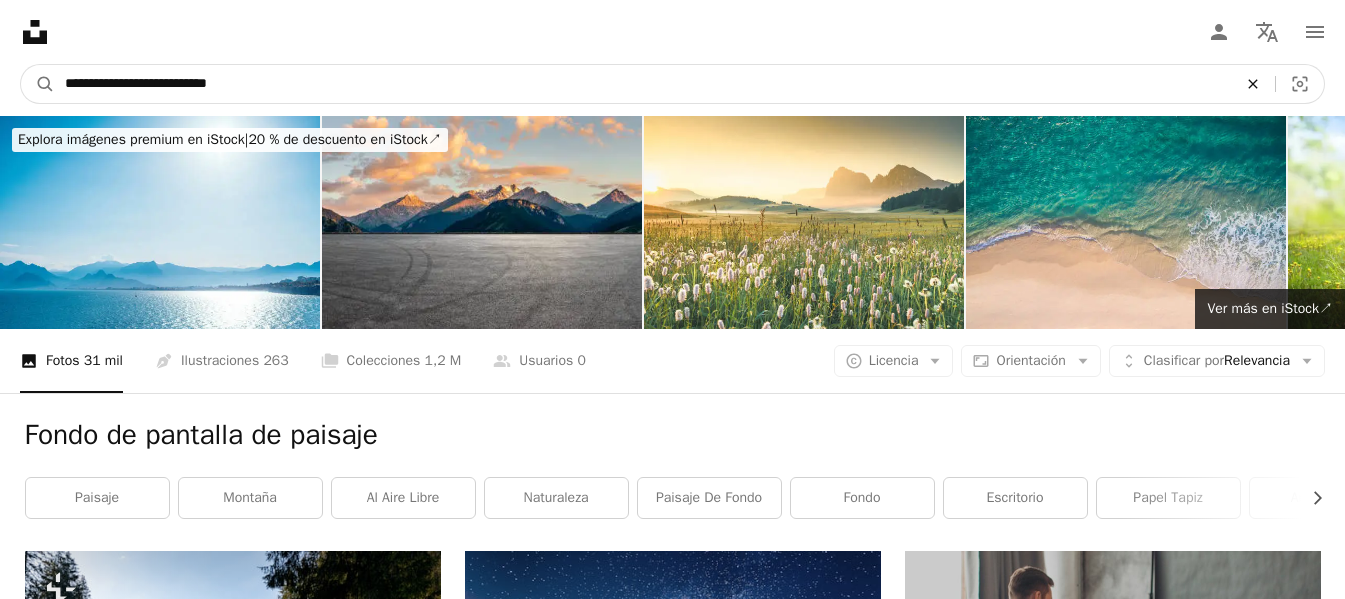click on "An X shape" 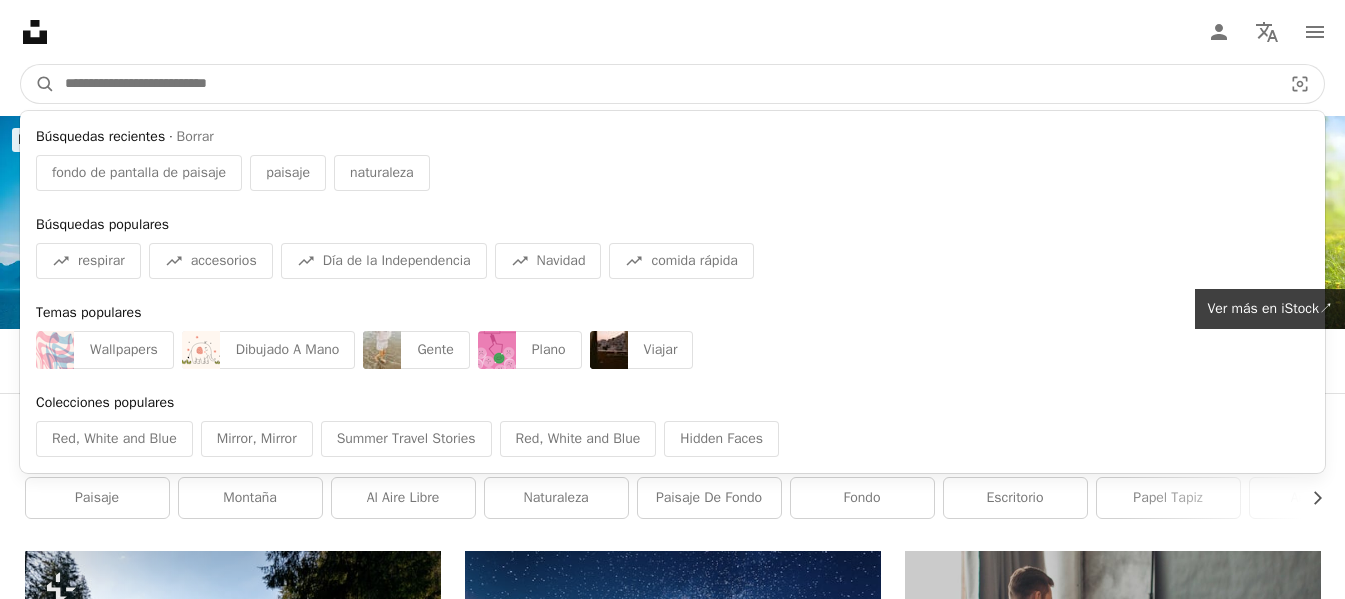 click at bounding box center (665, 84) 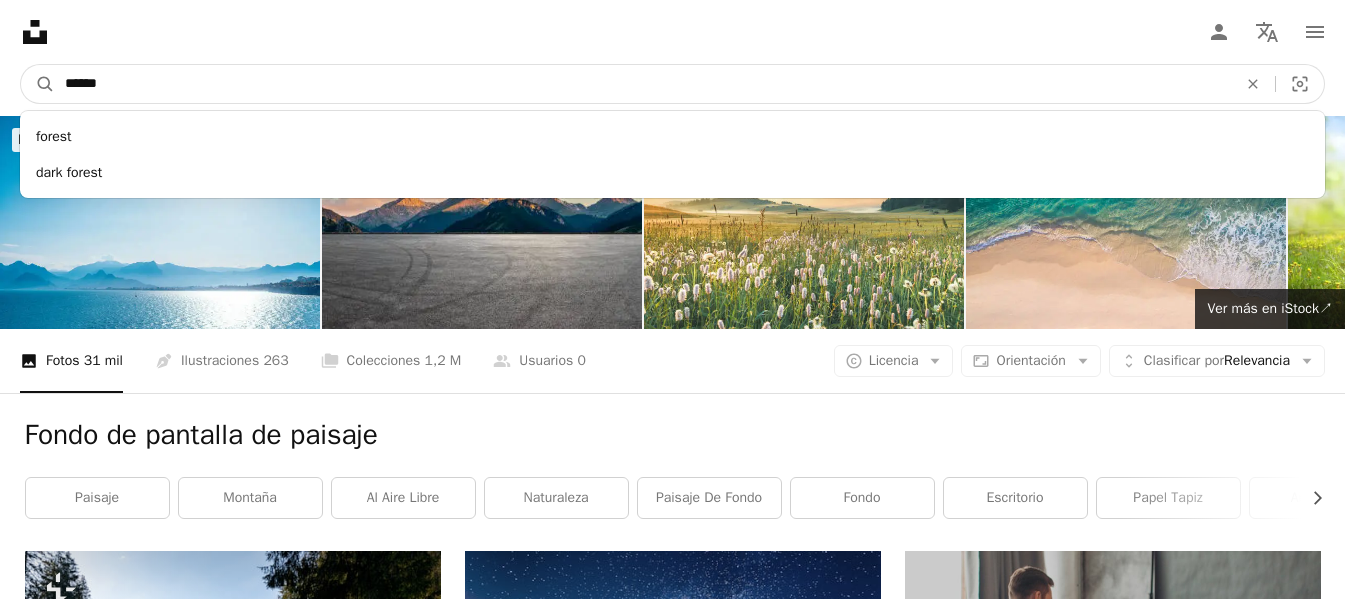type on "******" 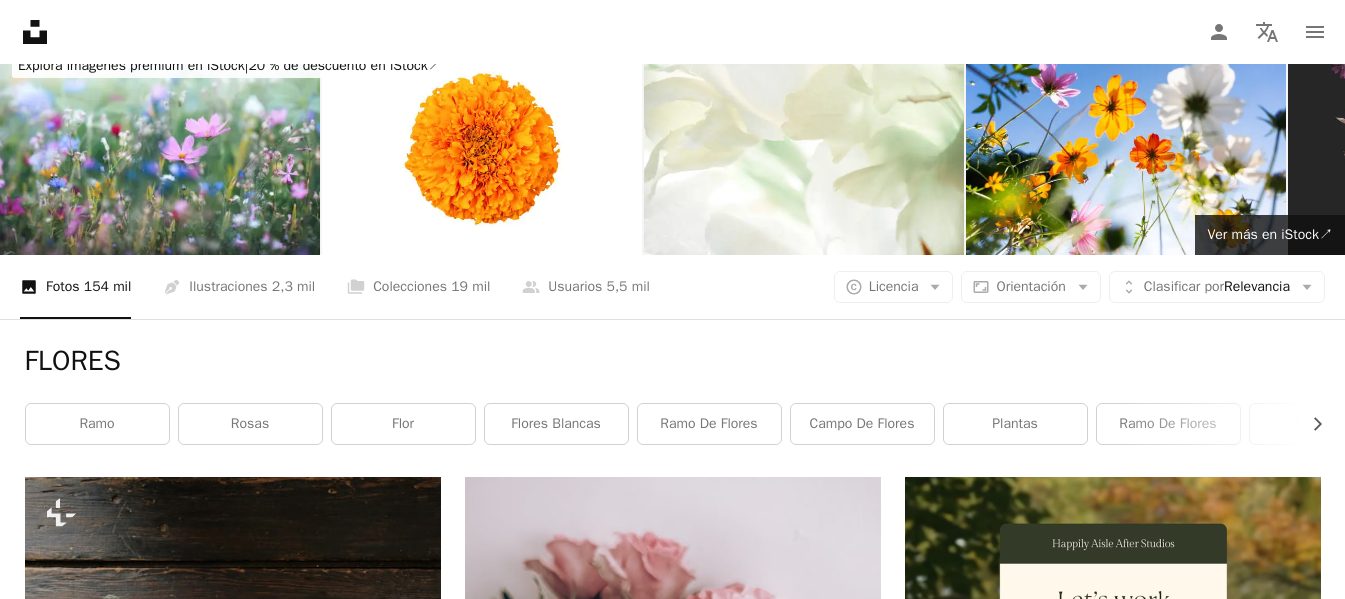 scroll, scrollTop: 0, scrollLeft: 0, axis: both 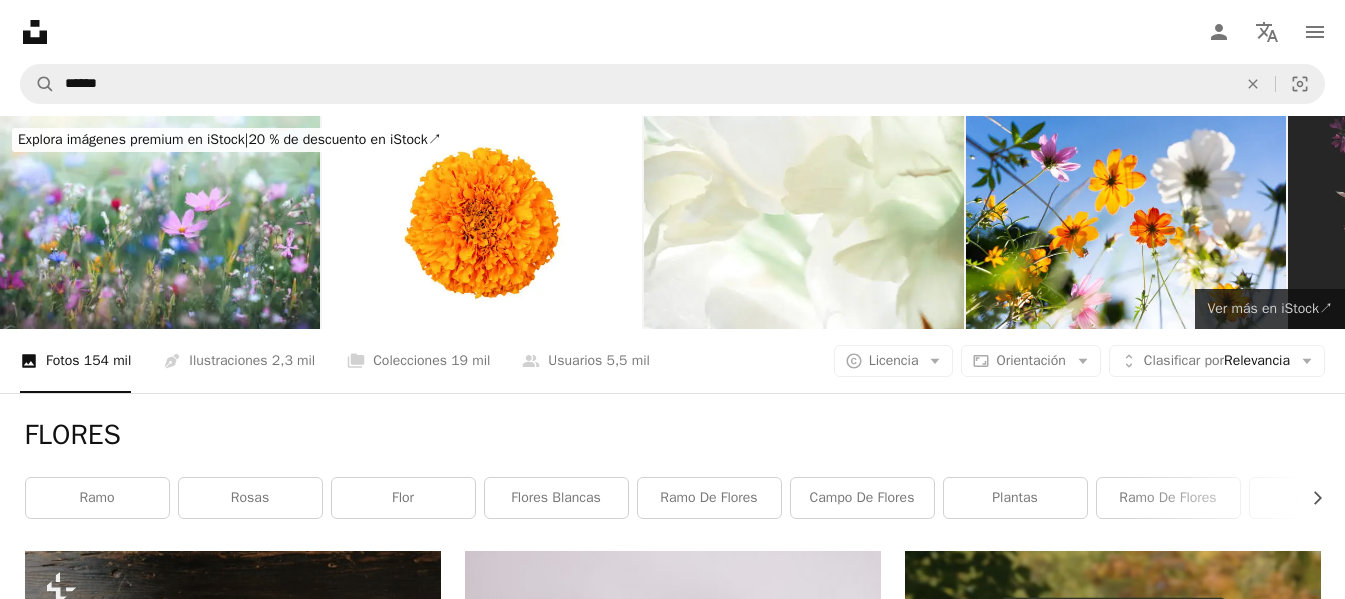 click on "Ver más en iStock  ↗" at bounding box center [1270, 308] 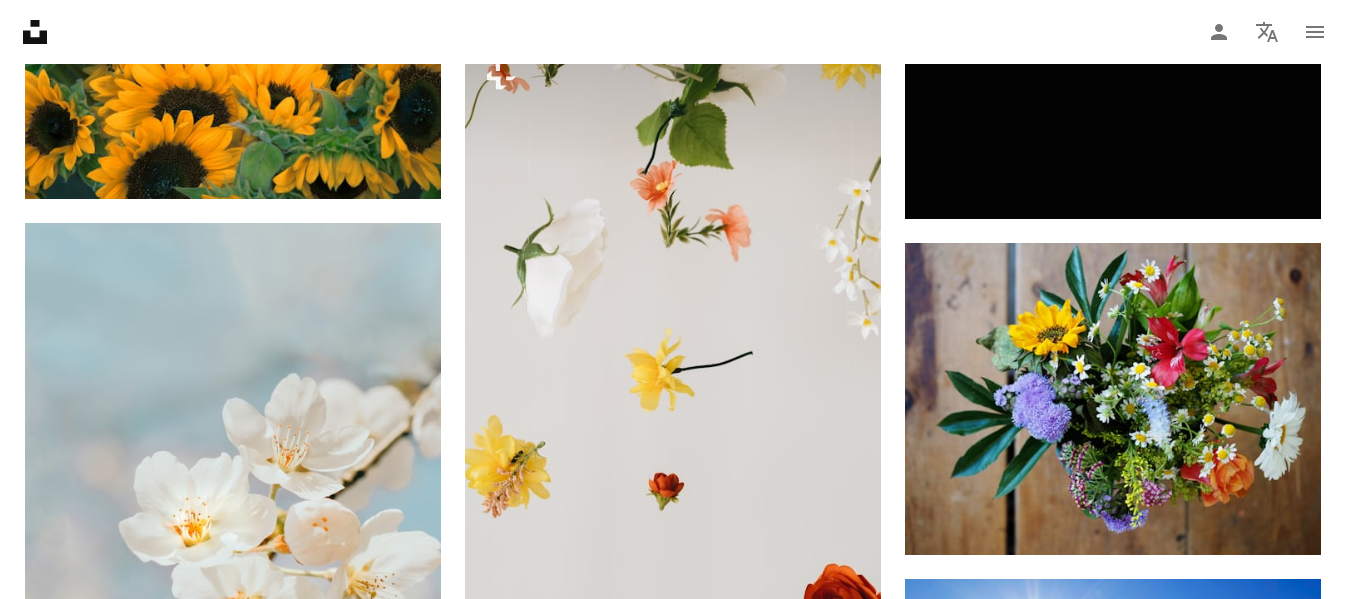 scroll, scrollTop: 7634, scrollLeft: 0, axis: vertical 